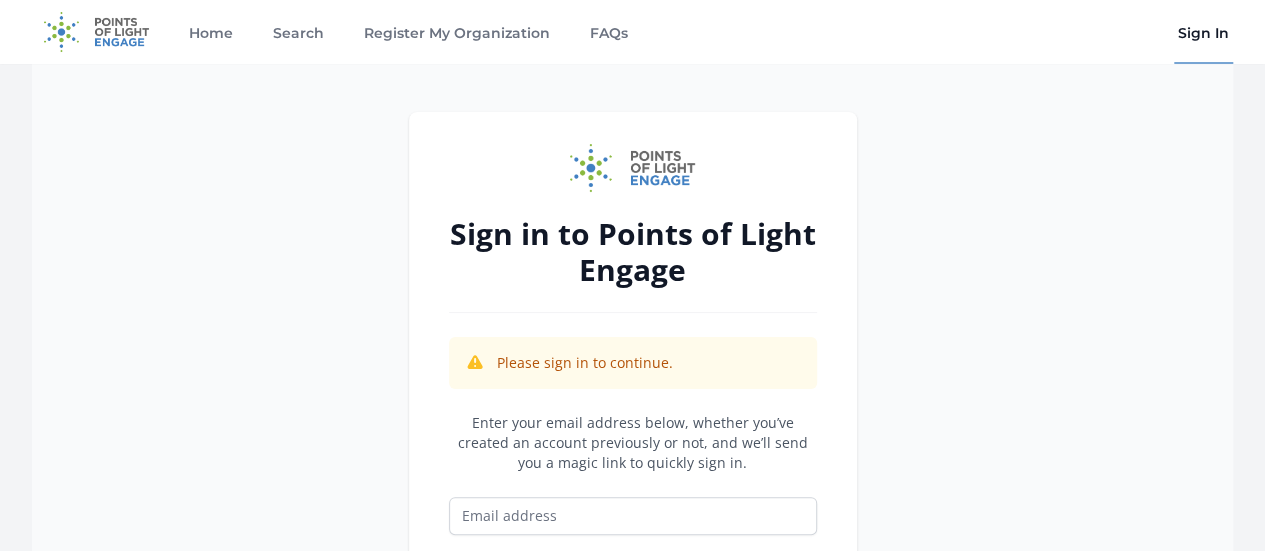 scroll, scrollTop: 62, scrollLeft: 0, axis: vertical 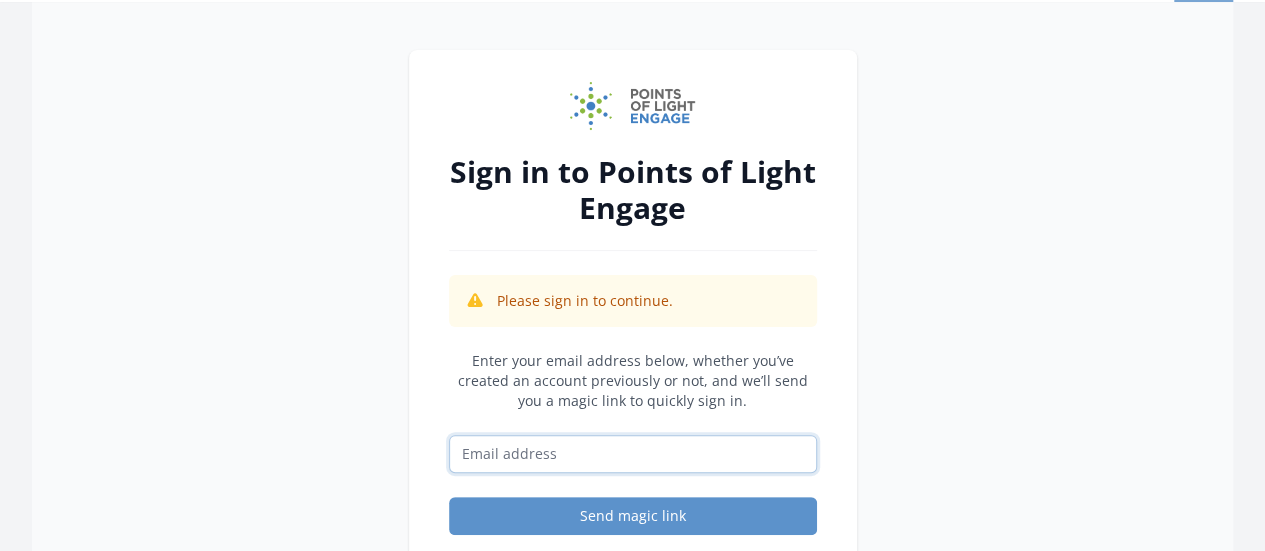 click at bounding box center [633, 454] 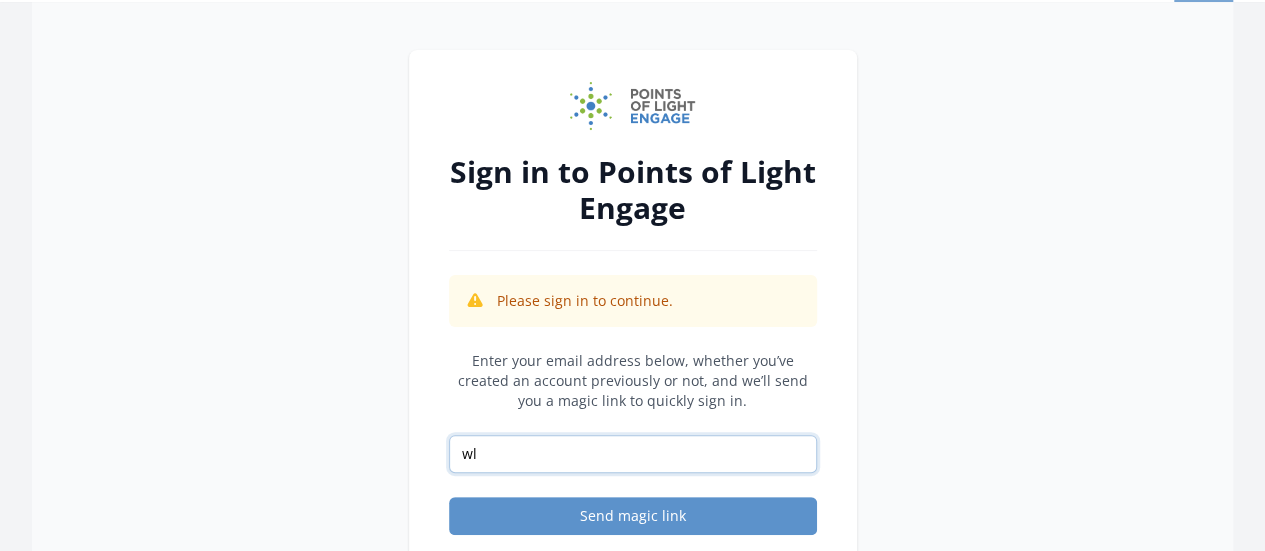 type on "wlgydl10@gmail.com" 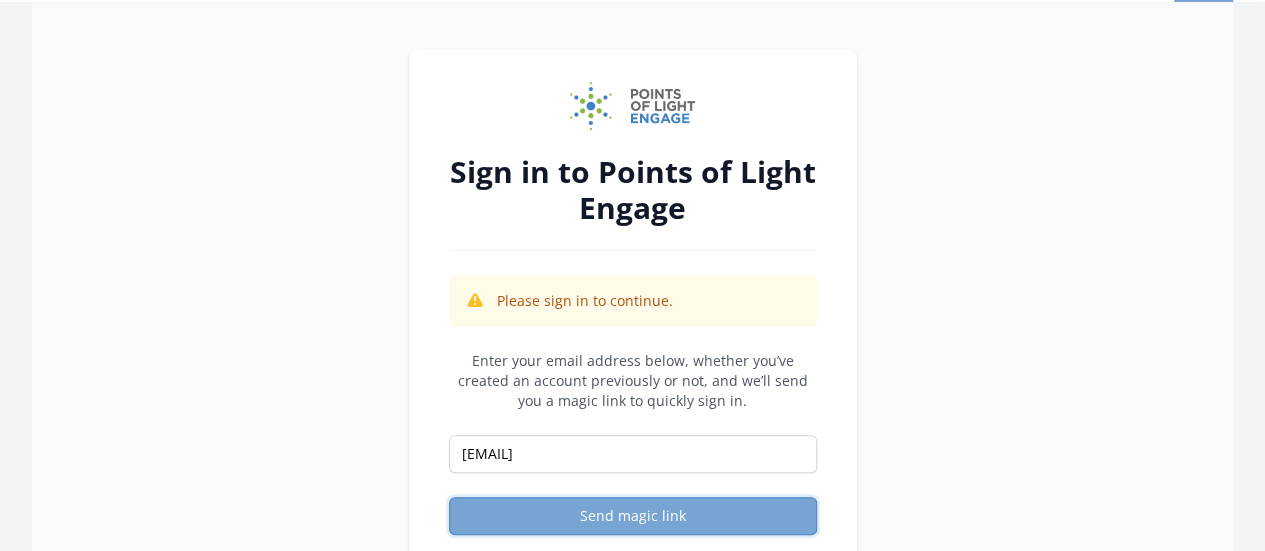 click on "Send magic link" at bounding box center [633, 516] 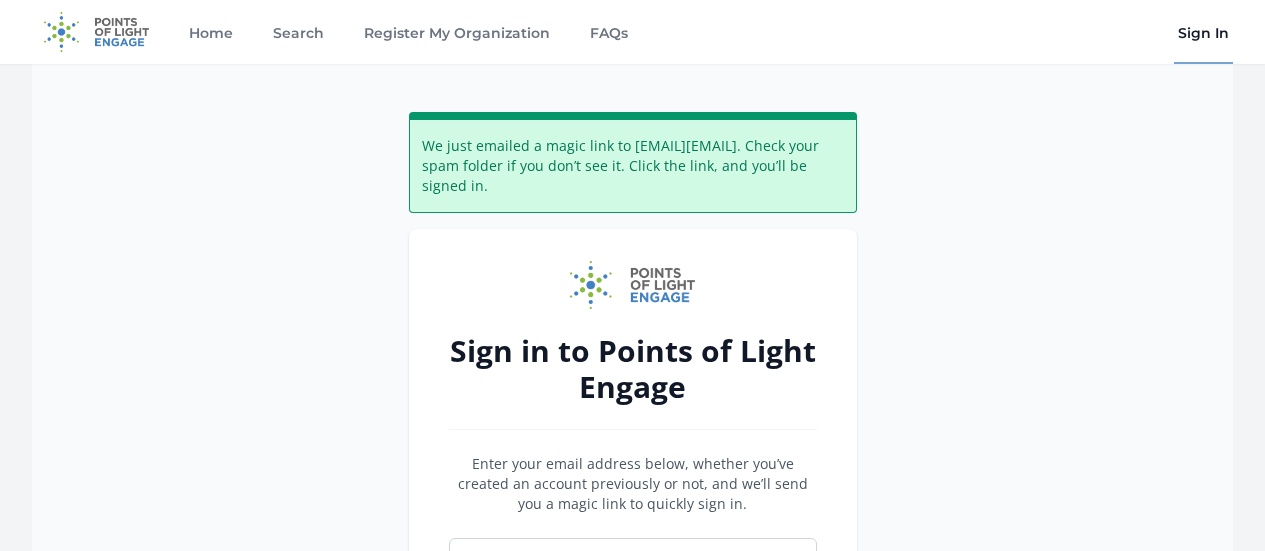 scroll, scrollTop: 0, scrollLeft: 0, axis: both 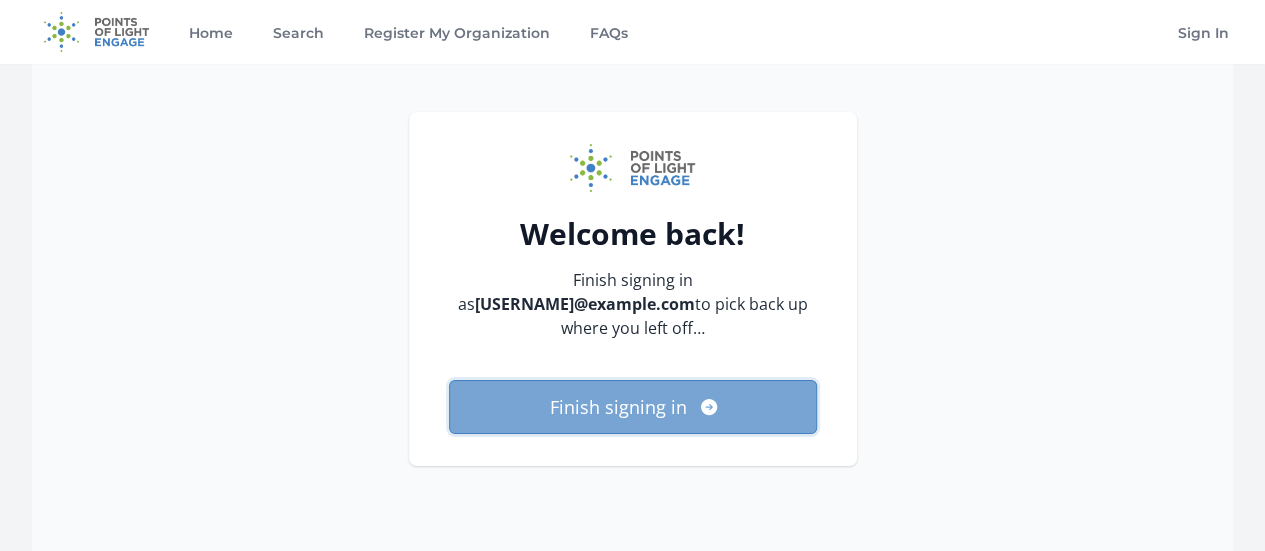 click on "Finish signing in" at bounding box center (633, 407) 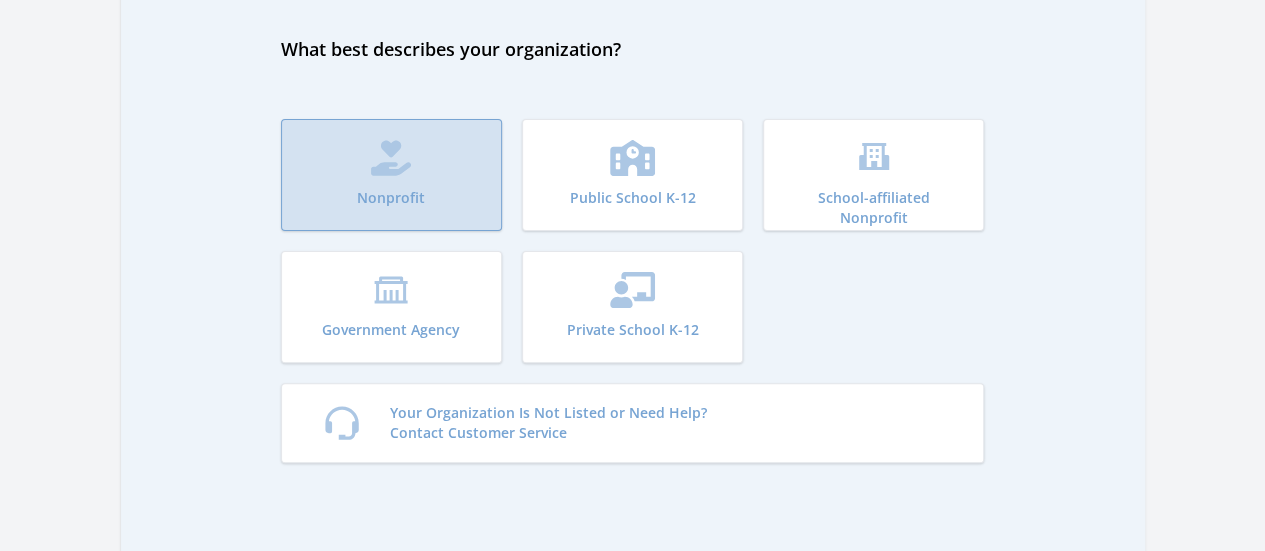 scroll, scrollTop: 144, scrollLeft: 0, axis: vertical 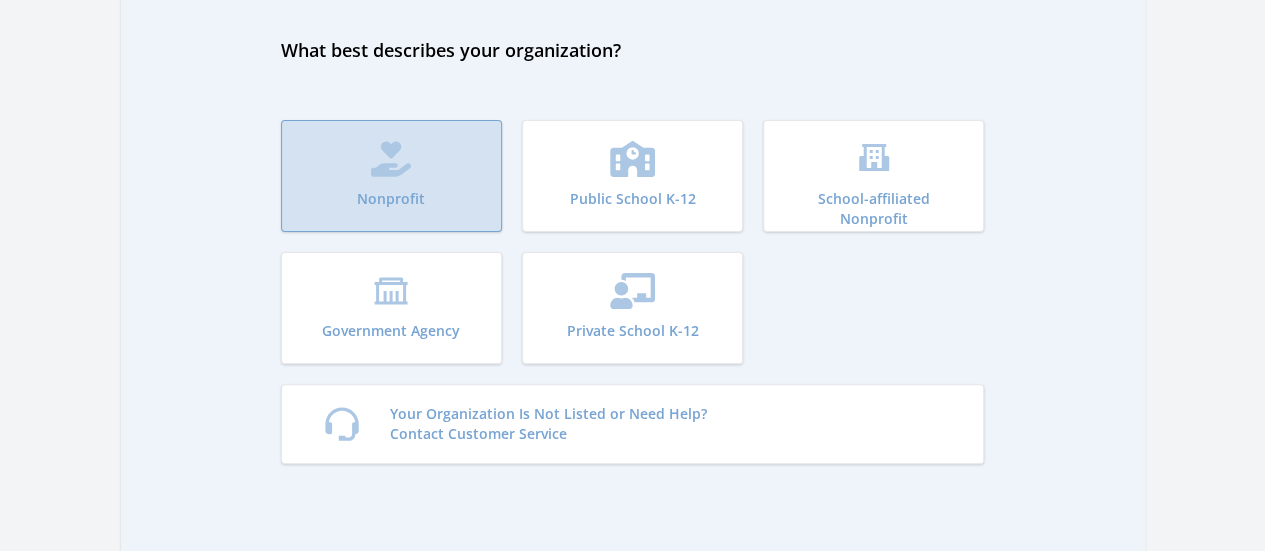 click on "Nonprofit" at bounding box center [391, 199] 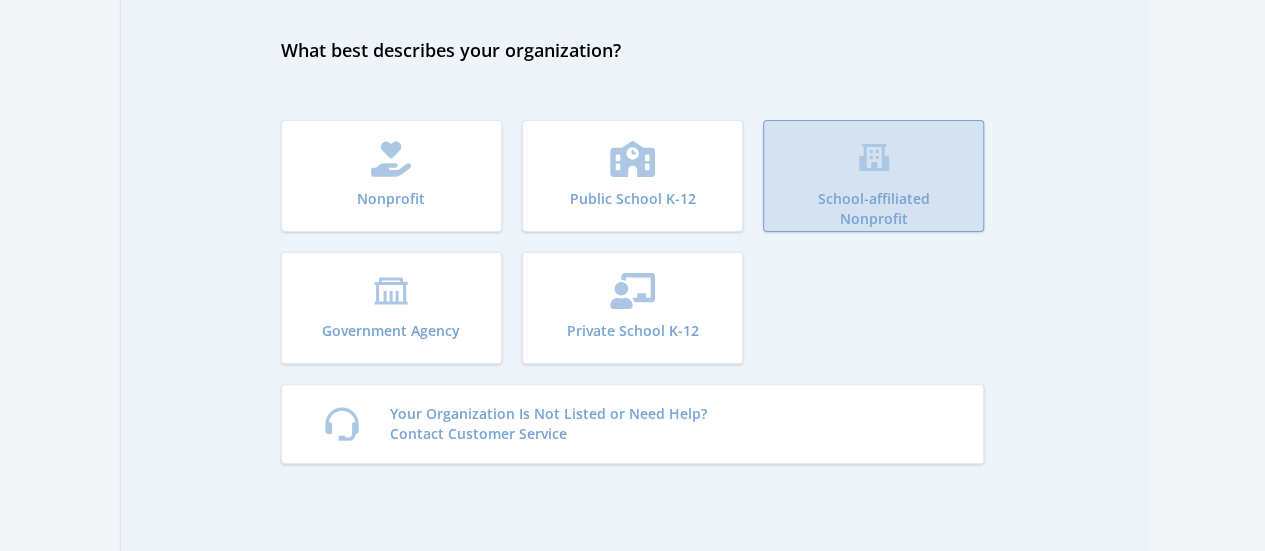 click on "School-affiliated Nonprofit" at bounding box center (873, 176) 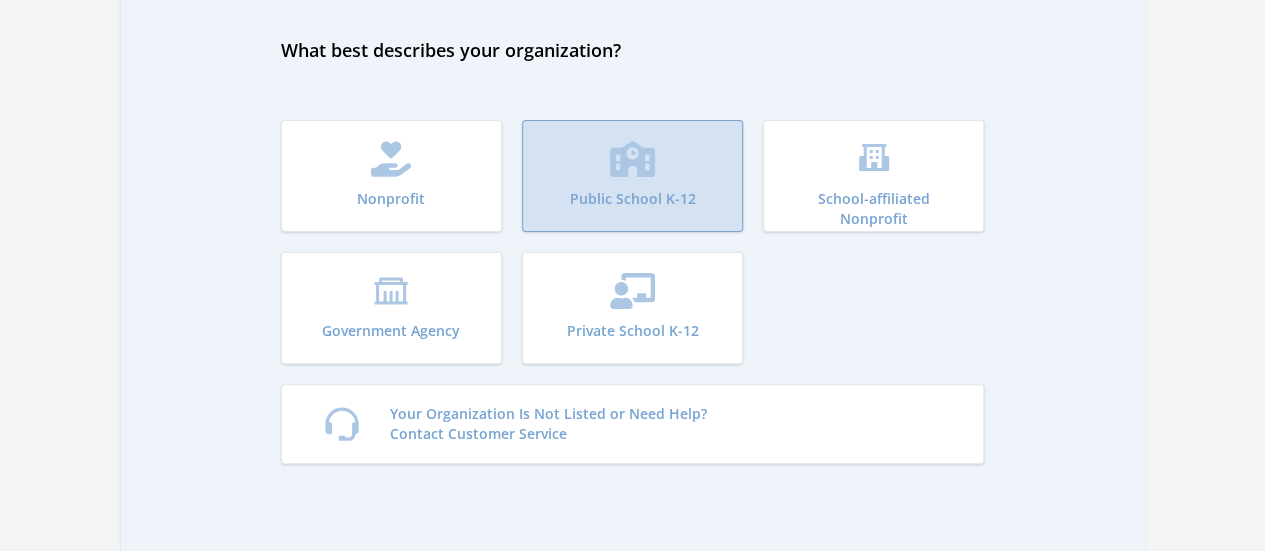 click on "Public School K-12" at bounding box center (632, 176) 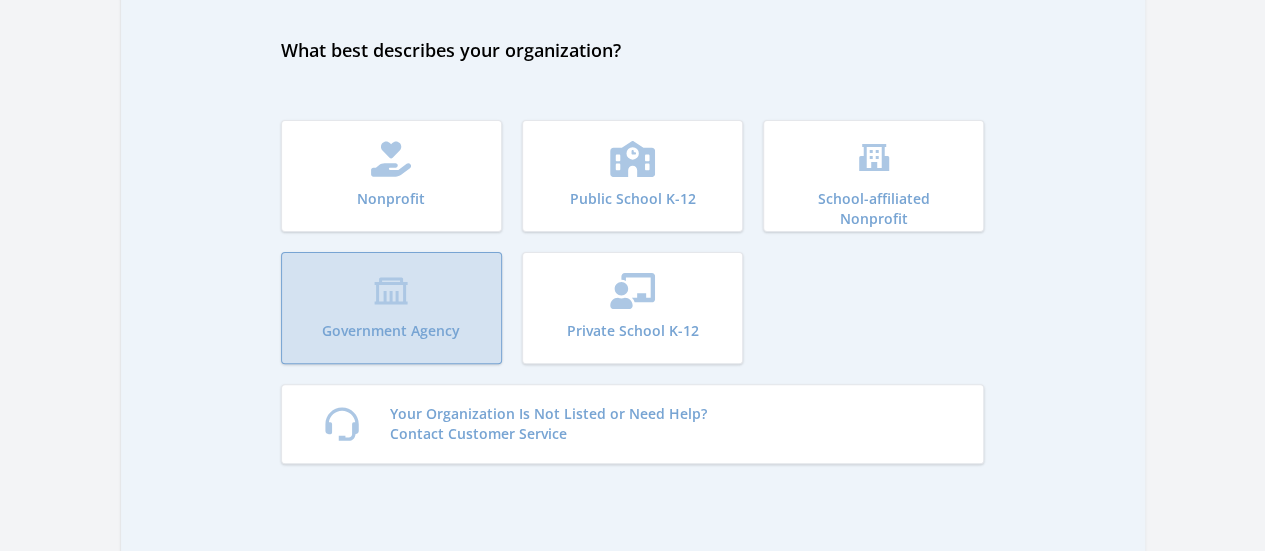 click at bounding box center (391, 159) 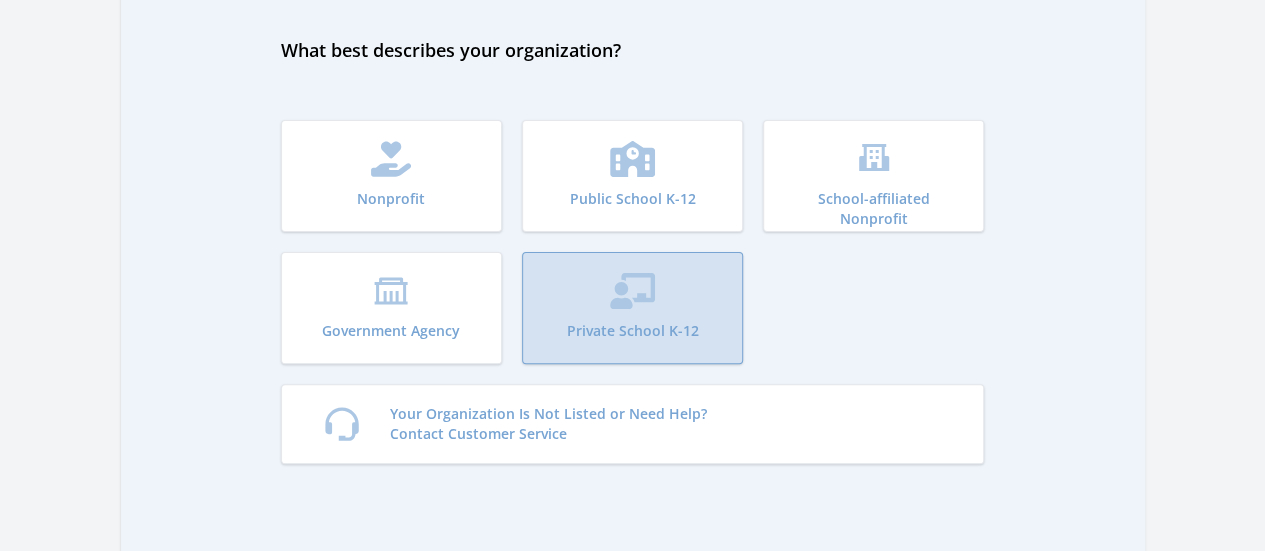 click on "Private School K-12" at bounding box center [391, 199] 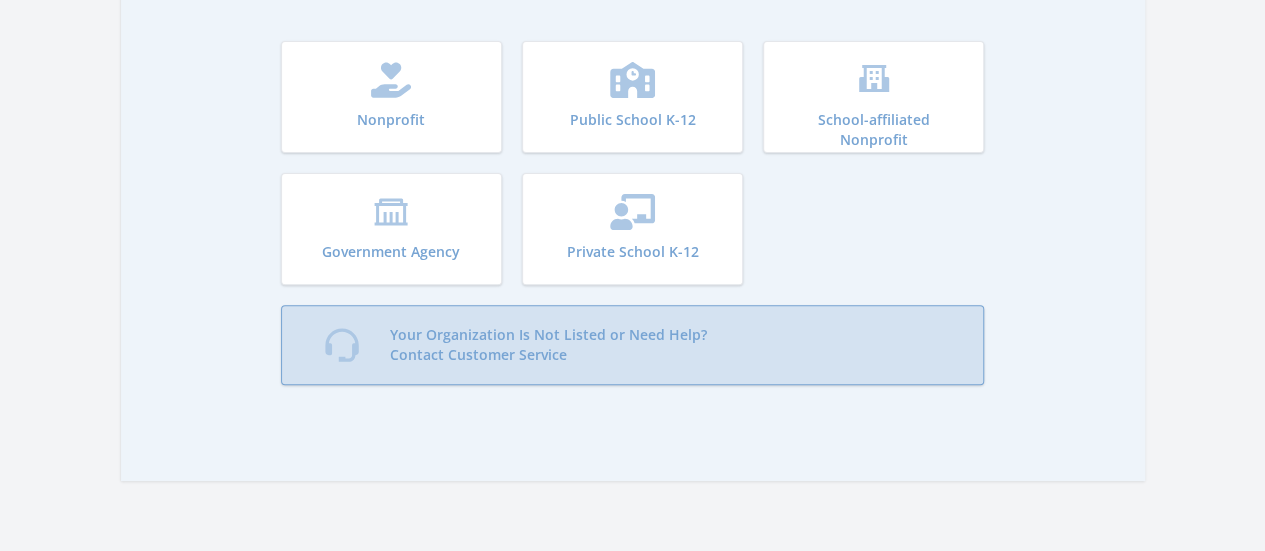 scroll, scrollTop: 224, scrollLeft: 0, axis: vertical 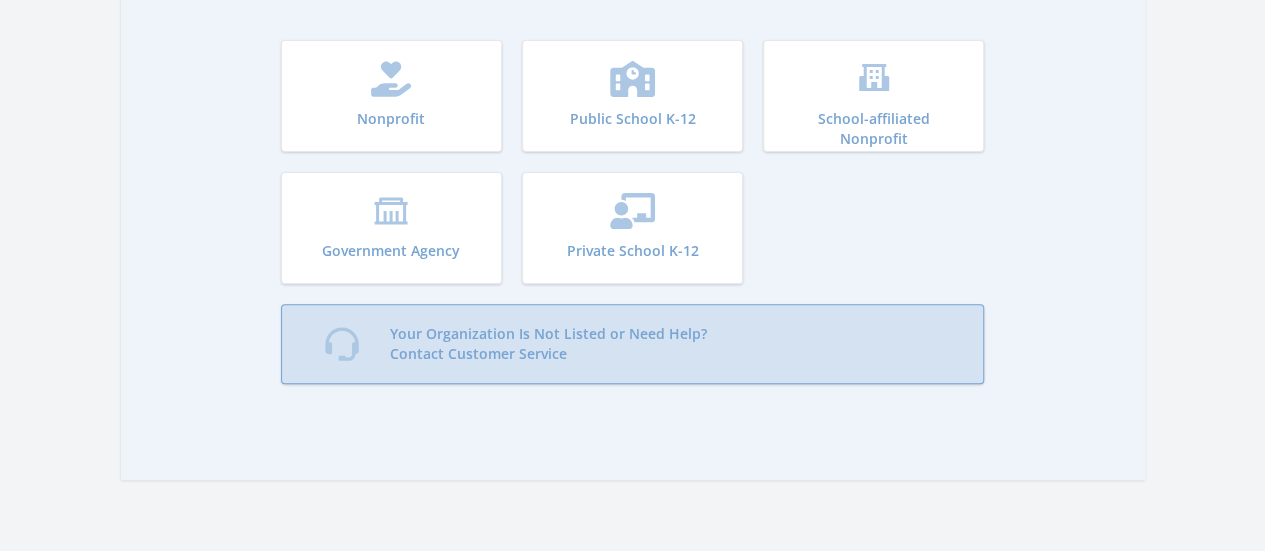 click on "Your Organization Is Not Listed or Need Help?
Contact Customer Service" at bounding box center [633, 344] 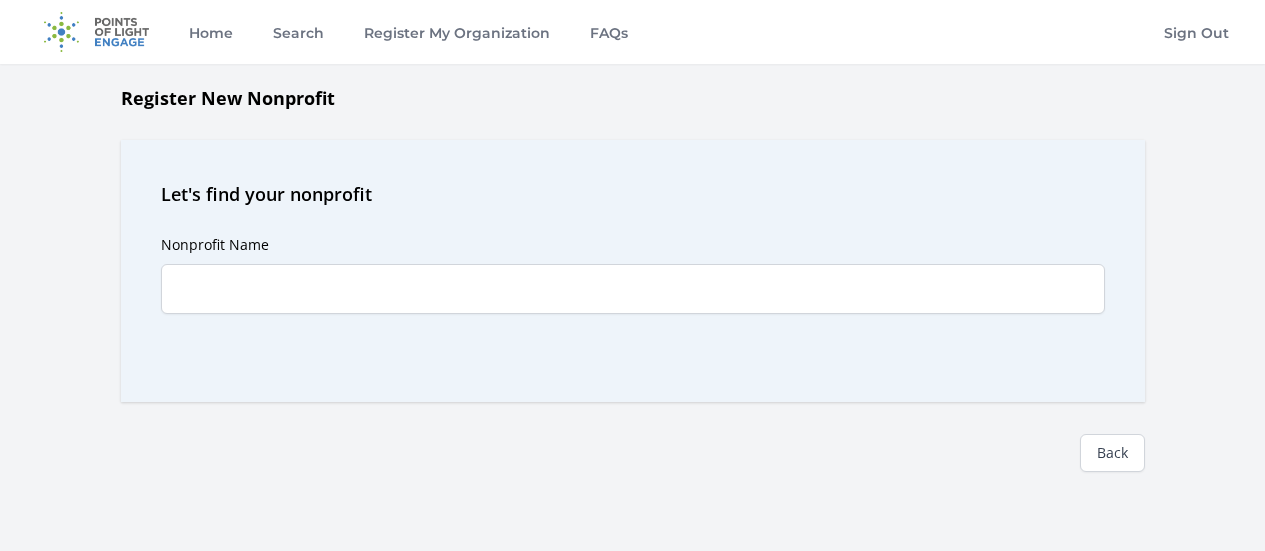 scroll, scrollTop: 0, scrollLeft: 0, axis: both 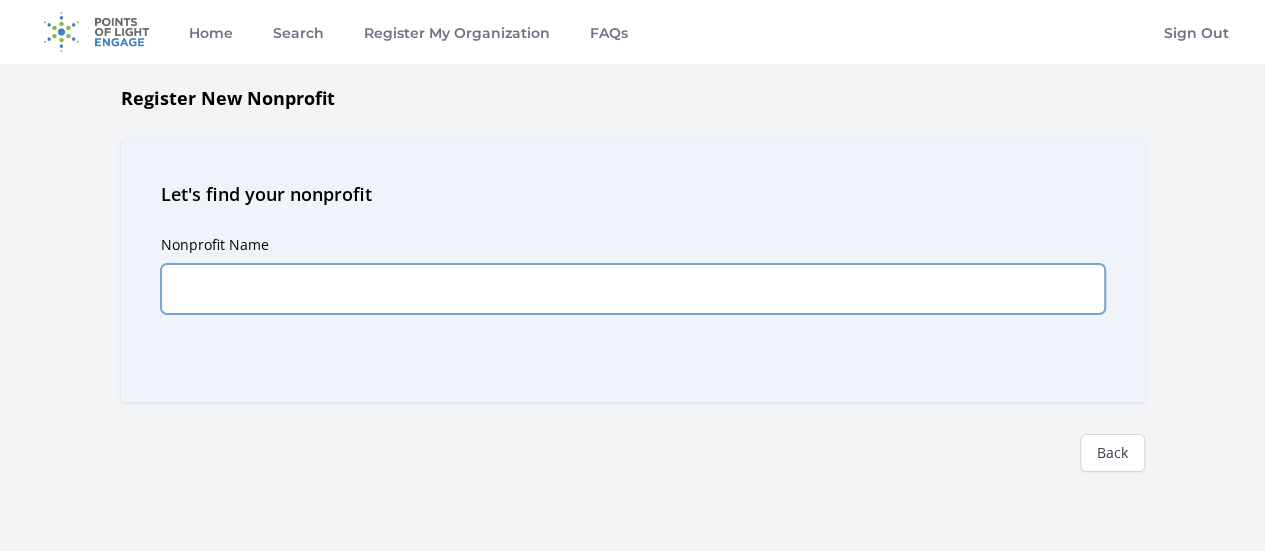 click on "Nonprofit Name" at bounding box center [633, 289] 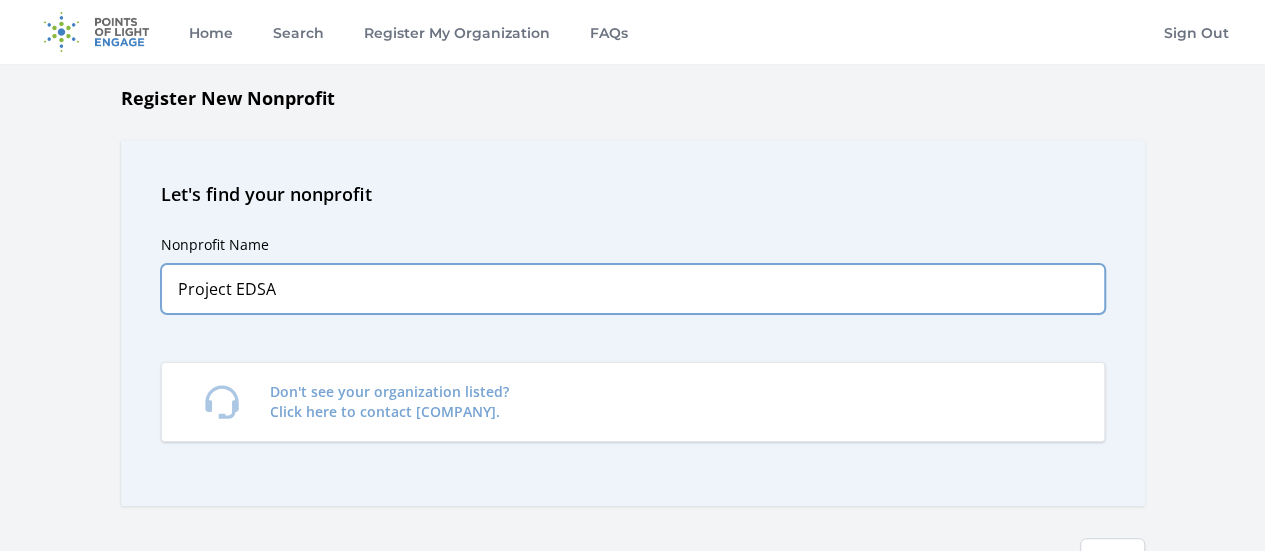 type on "Project EDSA" 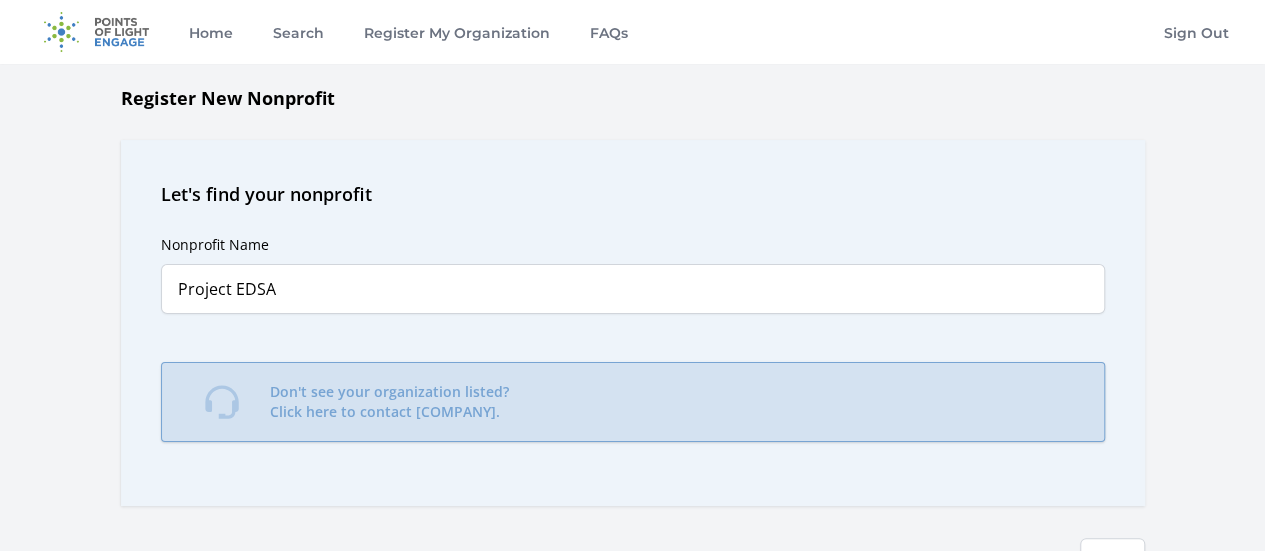 click on "Don't see your organization listed?
Click here to contact Customer Service." at bounding box center (389, 402) 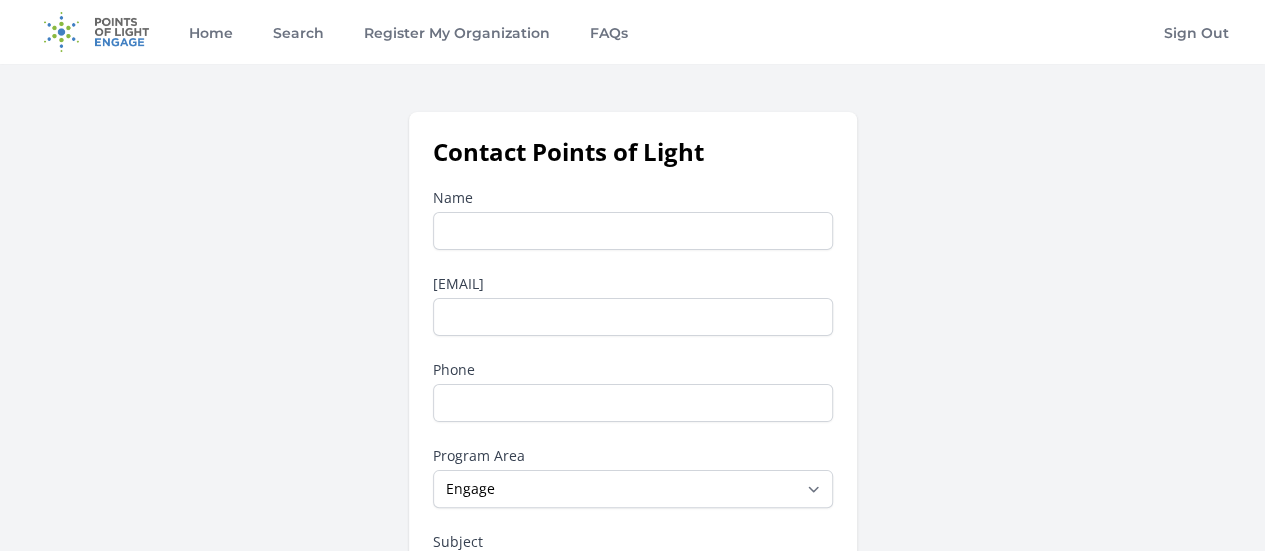 scroll, scrollTop: 387, scrollLeft: 0, axis: vertical 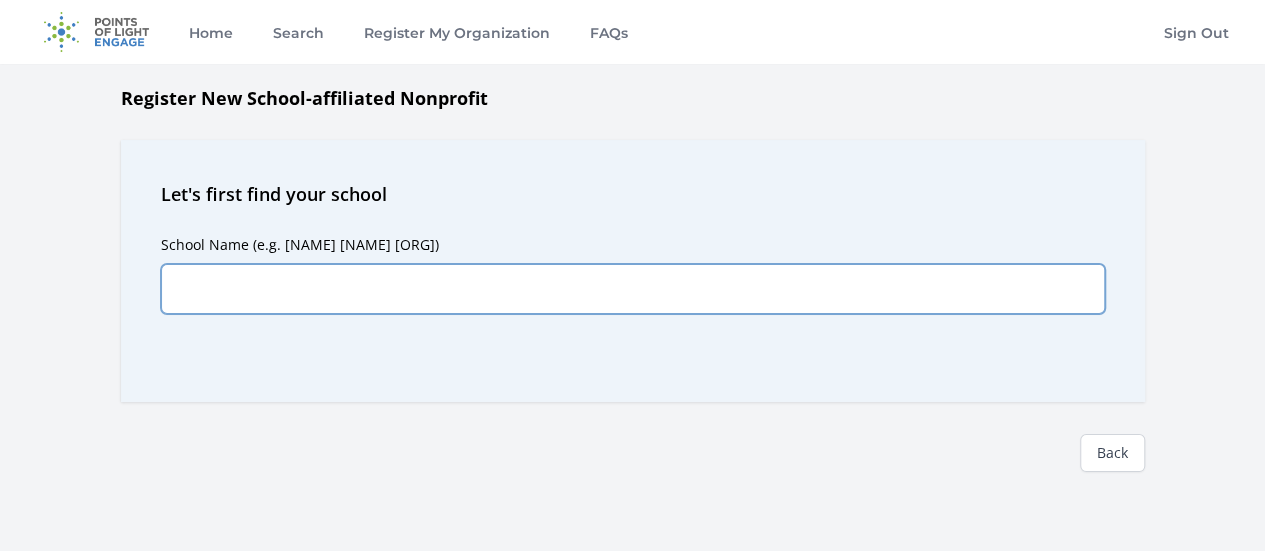 click on "School Name (e.g. Kennedy Elementary School)" at bounding box center [633, 289] 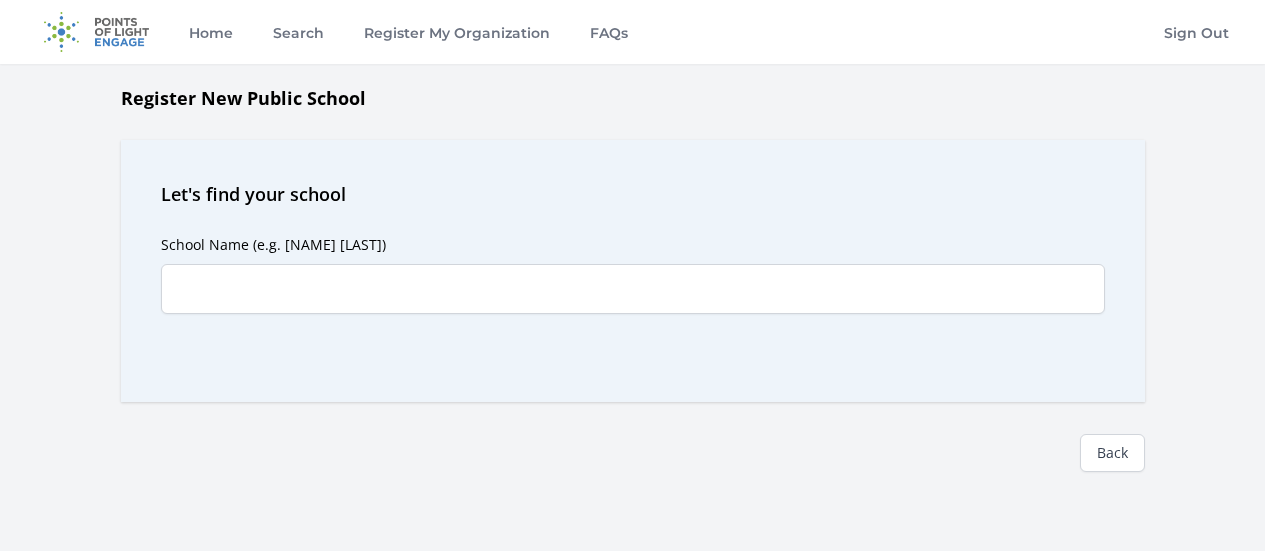 scroll, scrollTop: 0, scrollLeft: 0, axis: both 